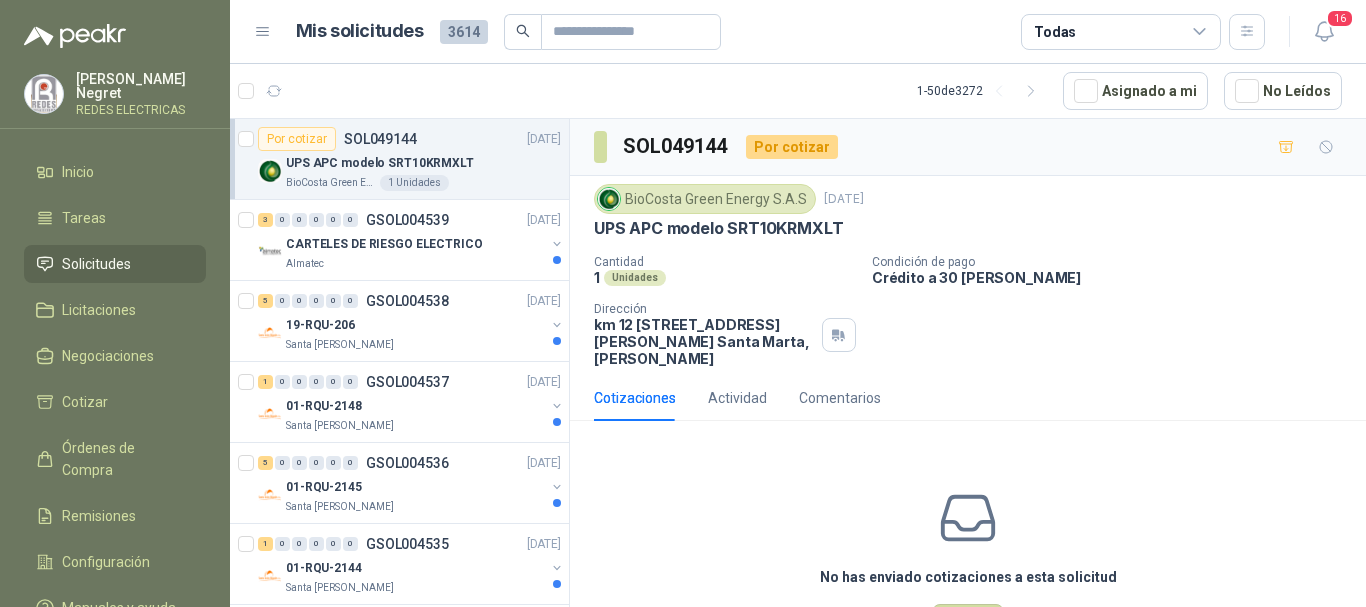 scroll, scrollTop: 0, scrollLeft: 0, axis: both 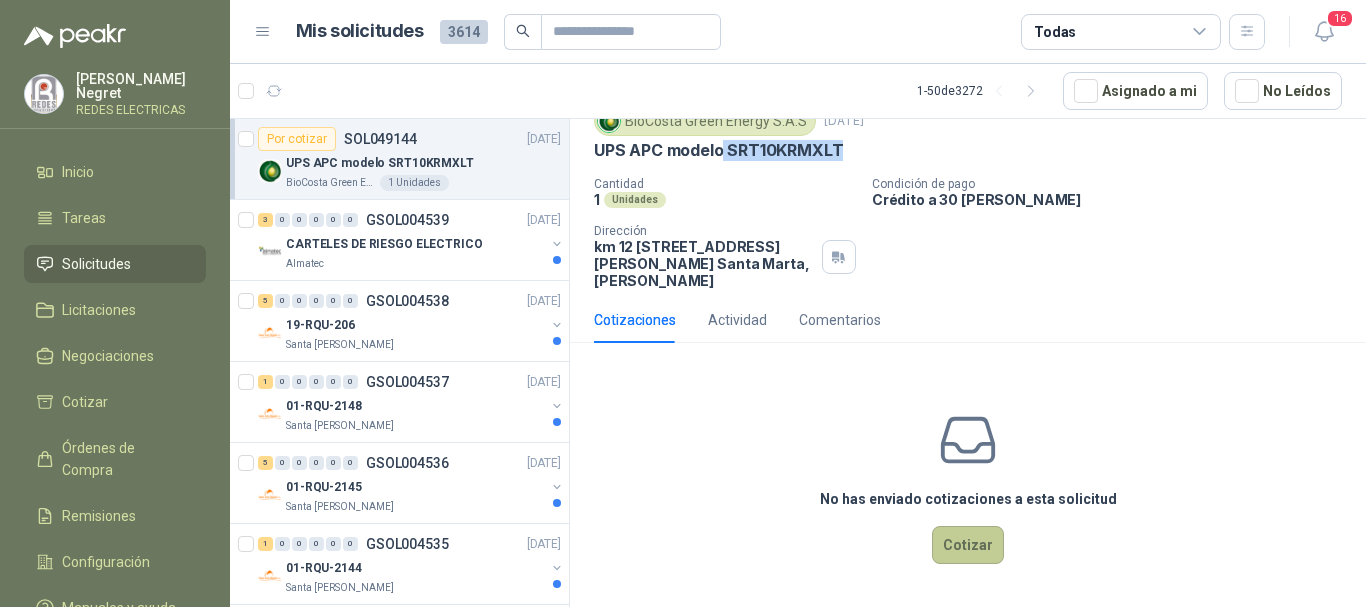 click on "Cotizar" at bounding box center (968, 545) 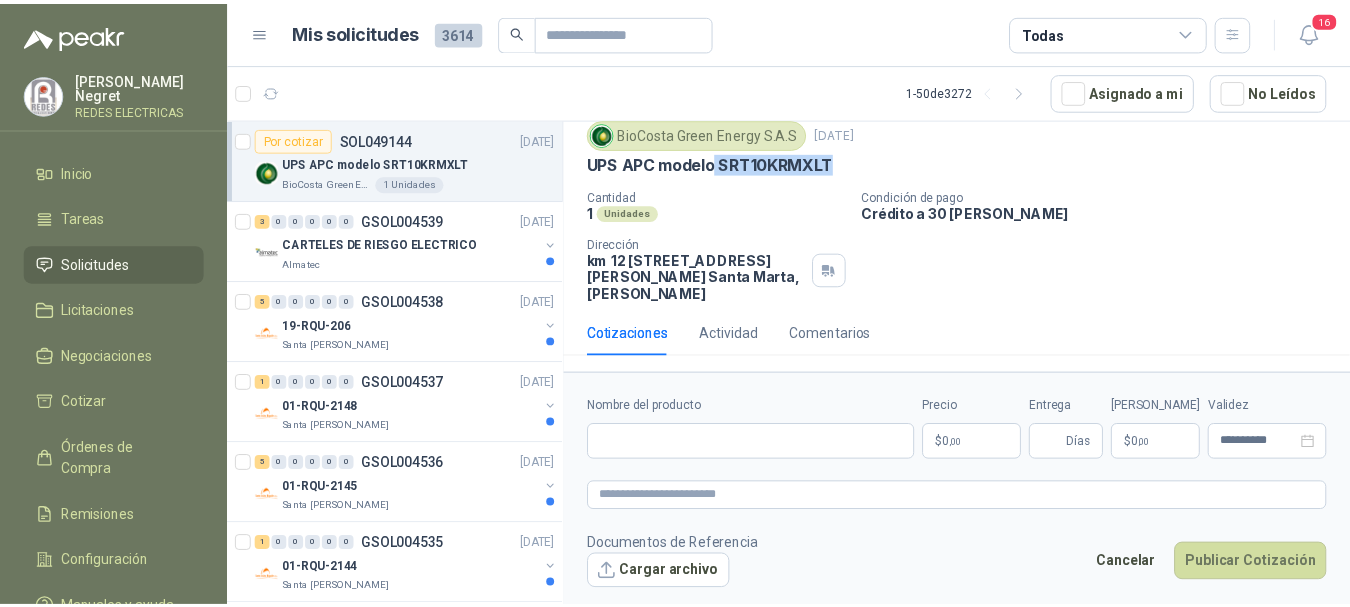 scroll, scrollTop: 65, scrollLeft: 0, axis: vertical 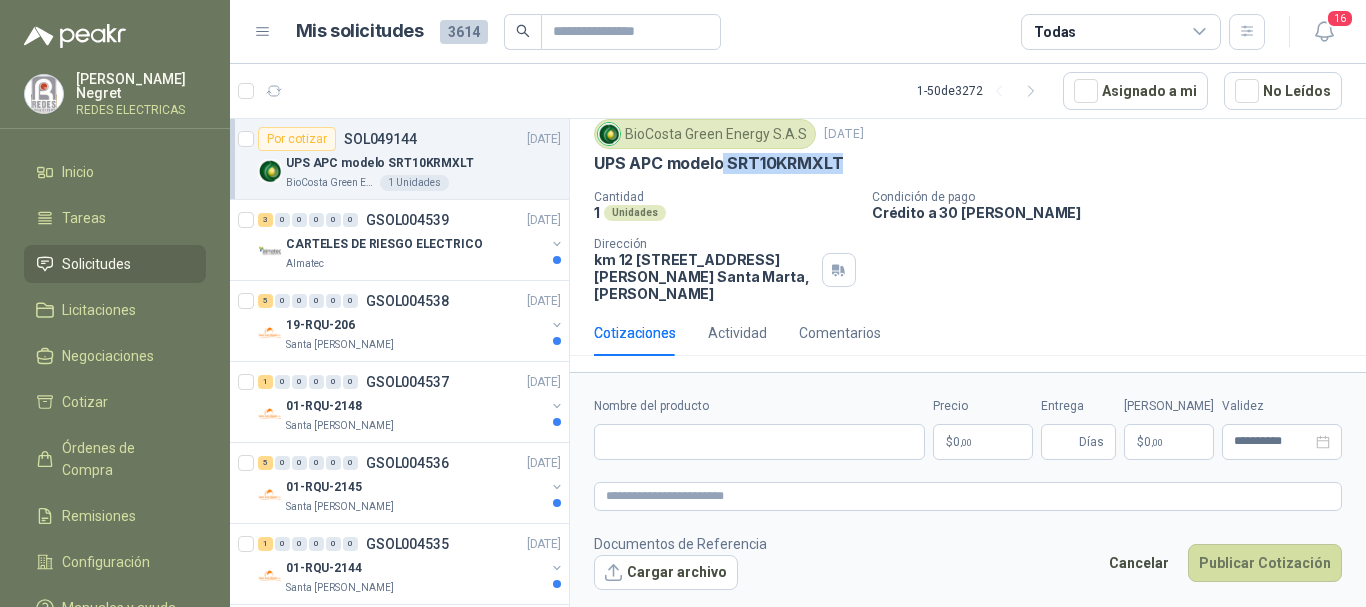 type 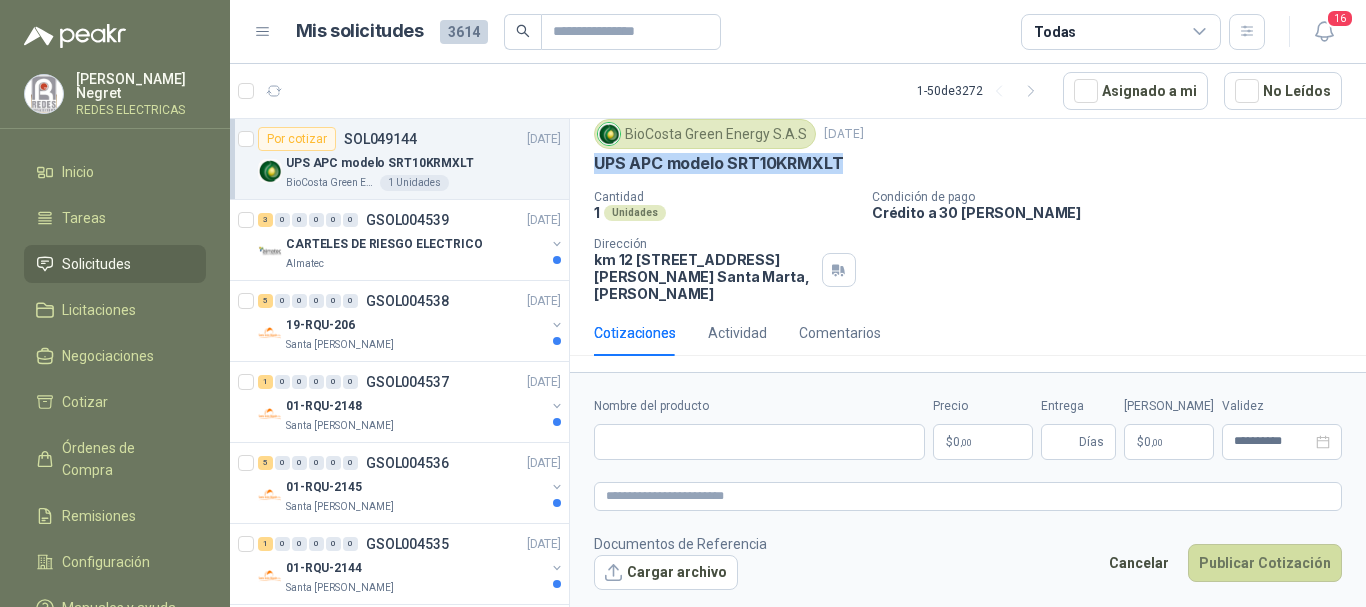 drag, startPoint x: 595, startPoint y: 163, endPoint x: 838, endPoint y: 170, distance: 243.1008 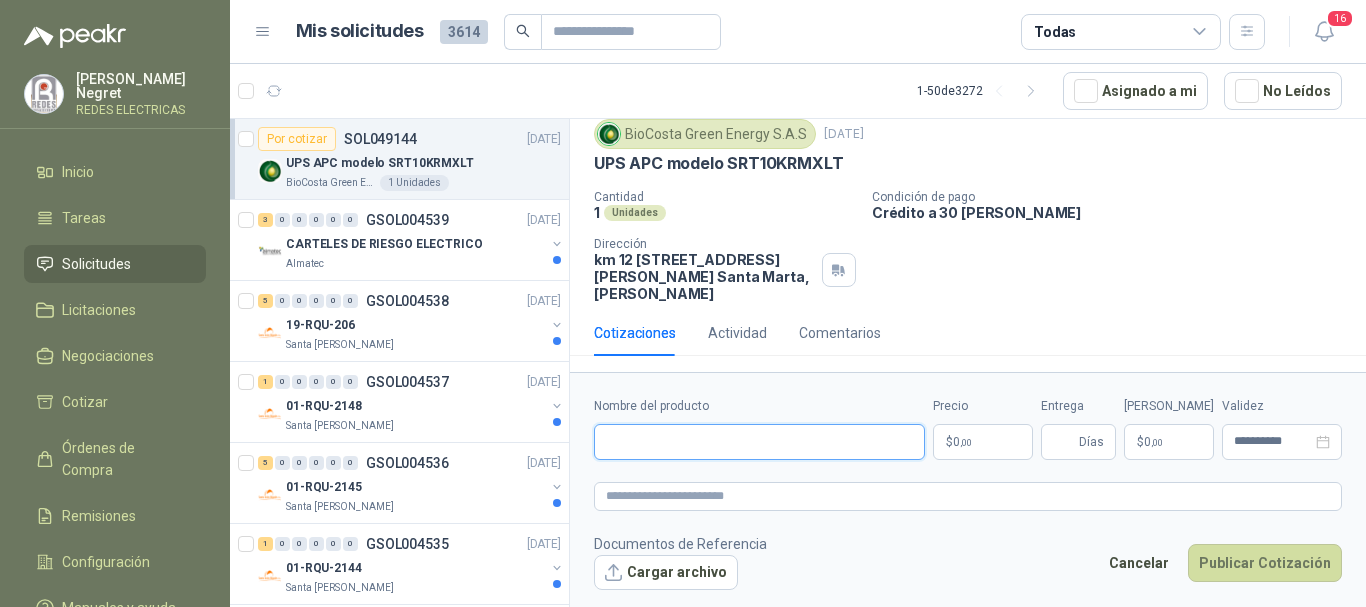 click on "Nombre del producto" at bounding box center (759, 442) 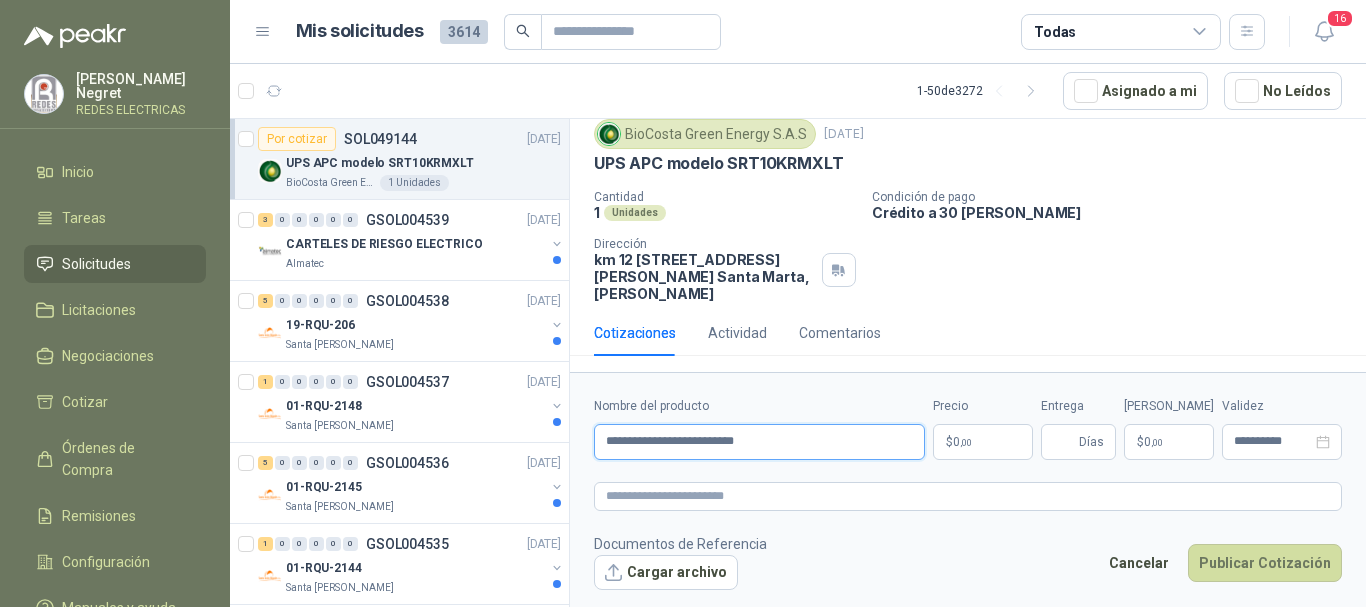type on "**********" 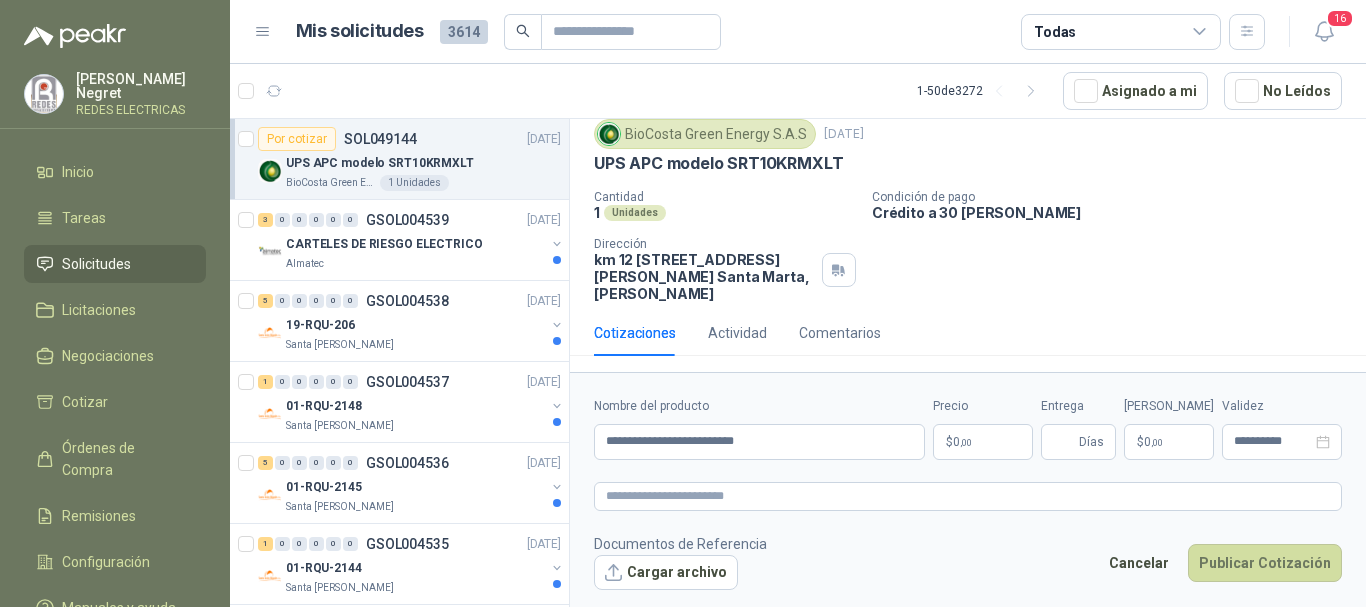 click on "[PERSON_NAME] REDES ELECTRICAS   Inicio   Tareas   Solicitudes   Licitaciones   Negociaciones   Cotizar   Órdenes de Compra   Remisiones   Configuración   Manuales y ayuda Mis solicitudes 3614 Todas 16 1 - 50  de  3272 Asignado a mi No Leídos Por cotizar SOL049144 [DATE]   UPS APC modelo SRT10KRMXLT BioCosta Green Energy S.A.S 1   Unidades 3   0   0   0   0   0   GSOL004539 [DATE]   CARTELES DE RIESGO ELECTRICO Almatec   5   0   0   0   0   0   GSOL004538 [DATE]   19-RQU-206 Santa [PERSON_NAME]   1   0   0   0   0   0   GSOL004537 [DATE]   01-RQU-2148 Santa [PERSON_NAME]   5   0   0   0   0   0   GSOL004536 [DATE]   01-RQU-2145 Santa [PERSON_NAME]   1   0   0   0   0   0   GSOL004535 [DATE]   01-RQU-2144 Santa [PERSON_NAME]   3   0   0   0   0   0   GSOL004534 [DATE]   168935 SEGUETA- 168971 LLAVES 168970 TORNILLO Club Campestre de Cali   Por cotizar SOL049092 [DATE]   CALENTADOR POR INDUCCION DE 110 V PEQUEÑO Biocirculo  1   Unidades 3   0   0   0   0   0   GSOL004532 [DATE]       10" at bounding box center (683, 303) 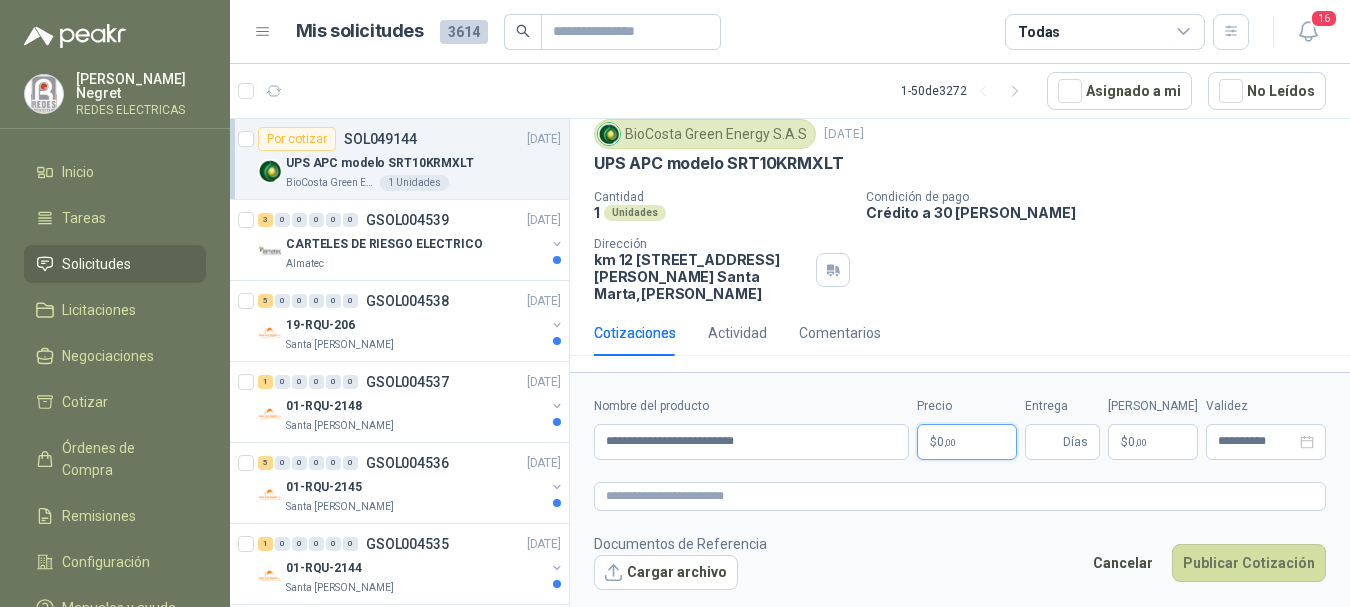 type 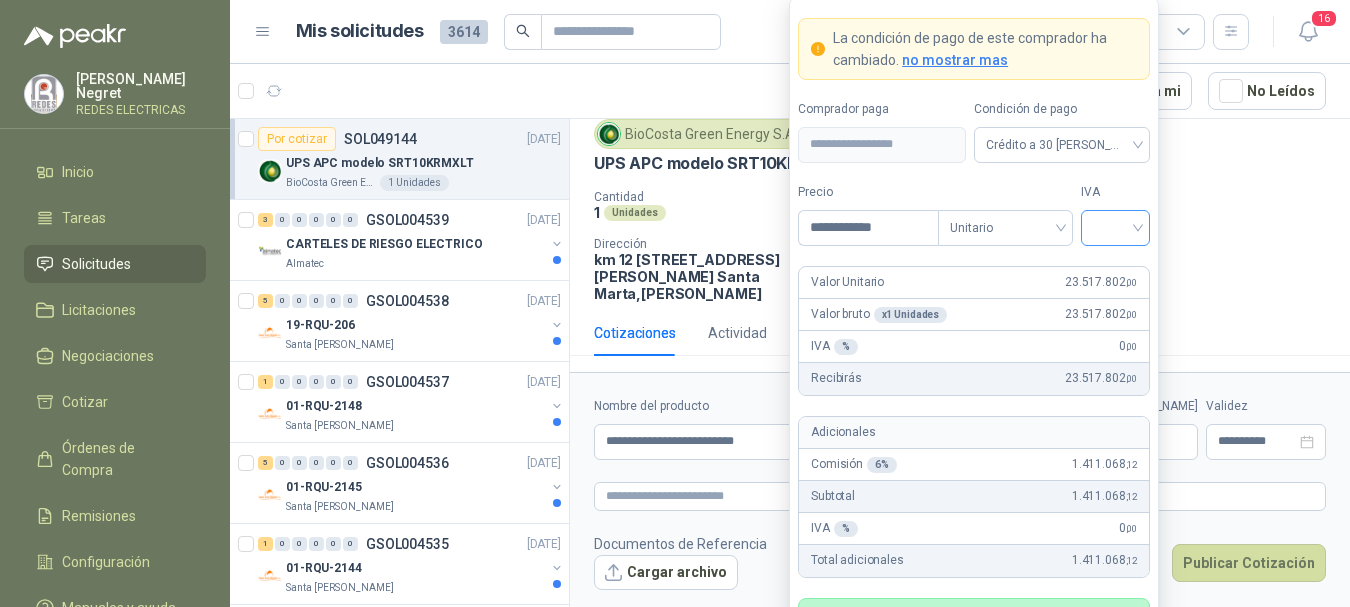 type on "**********" 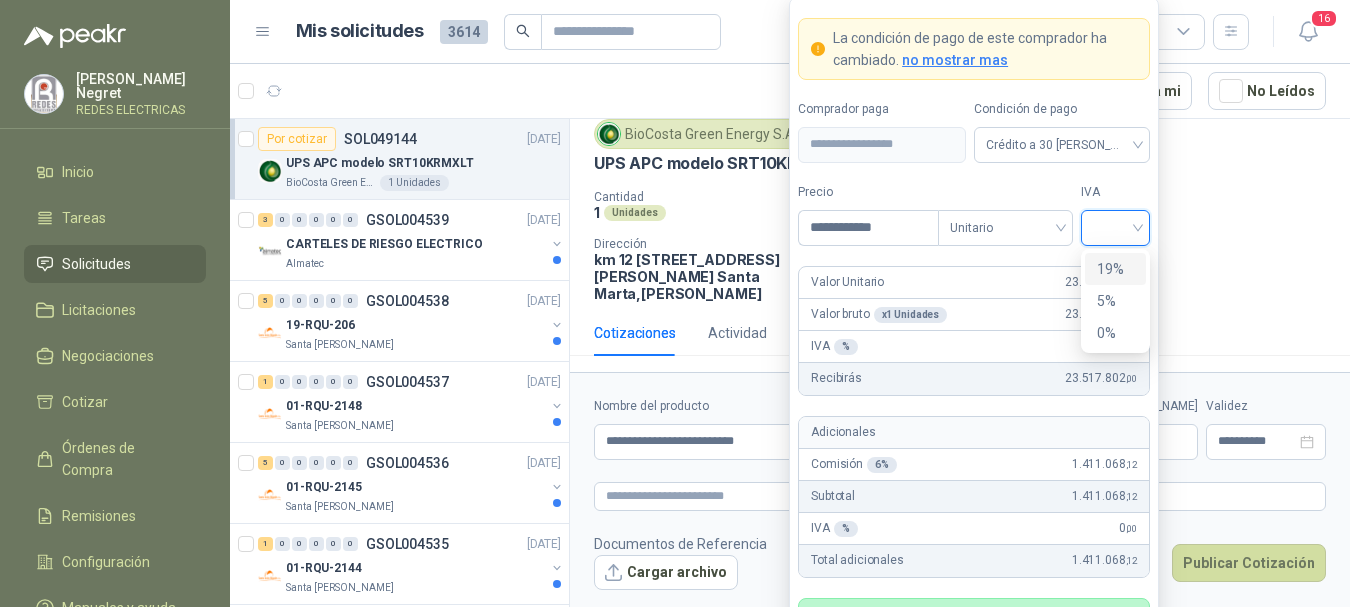 click on "19%" at bounding box center (1115, 269) 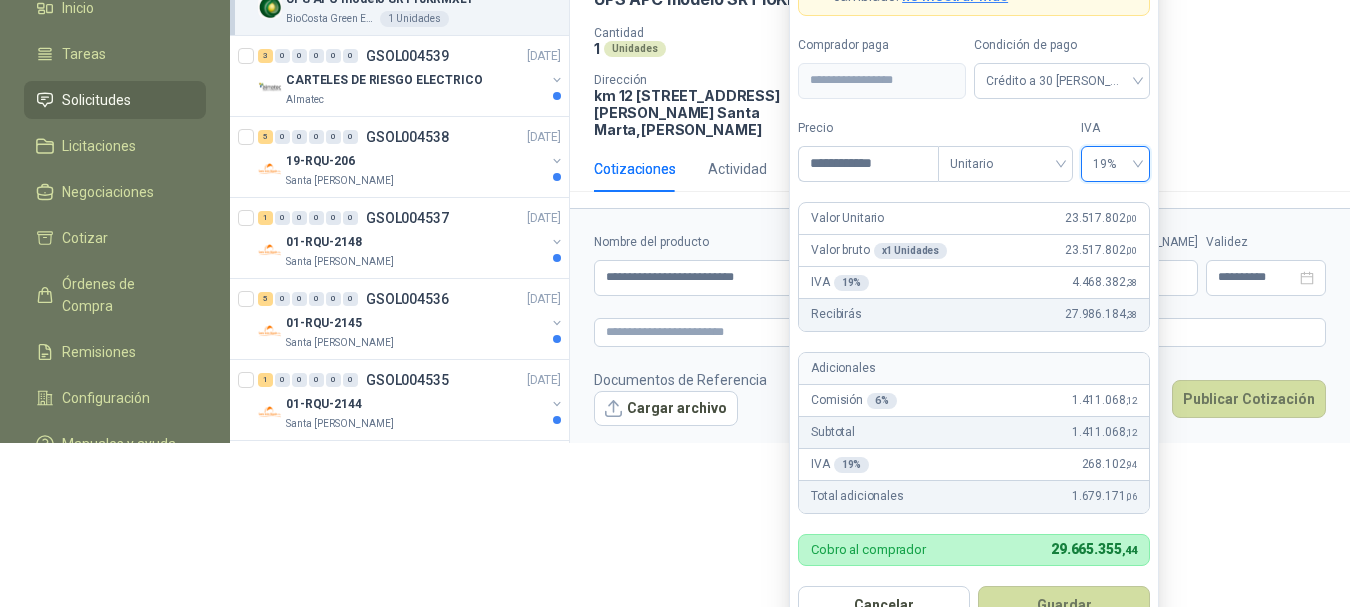 scroll, scrollTop: 200, scrollLeft: 0, axis: vertical 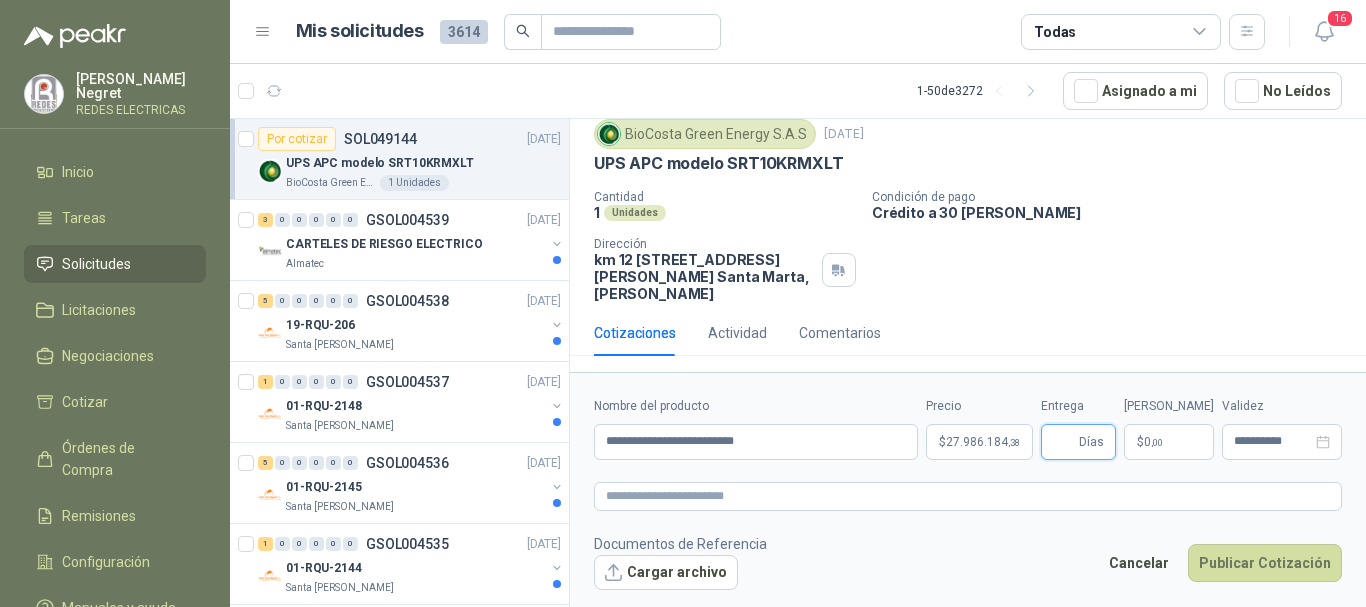 type 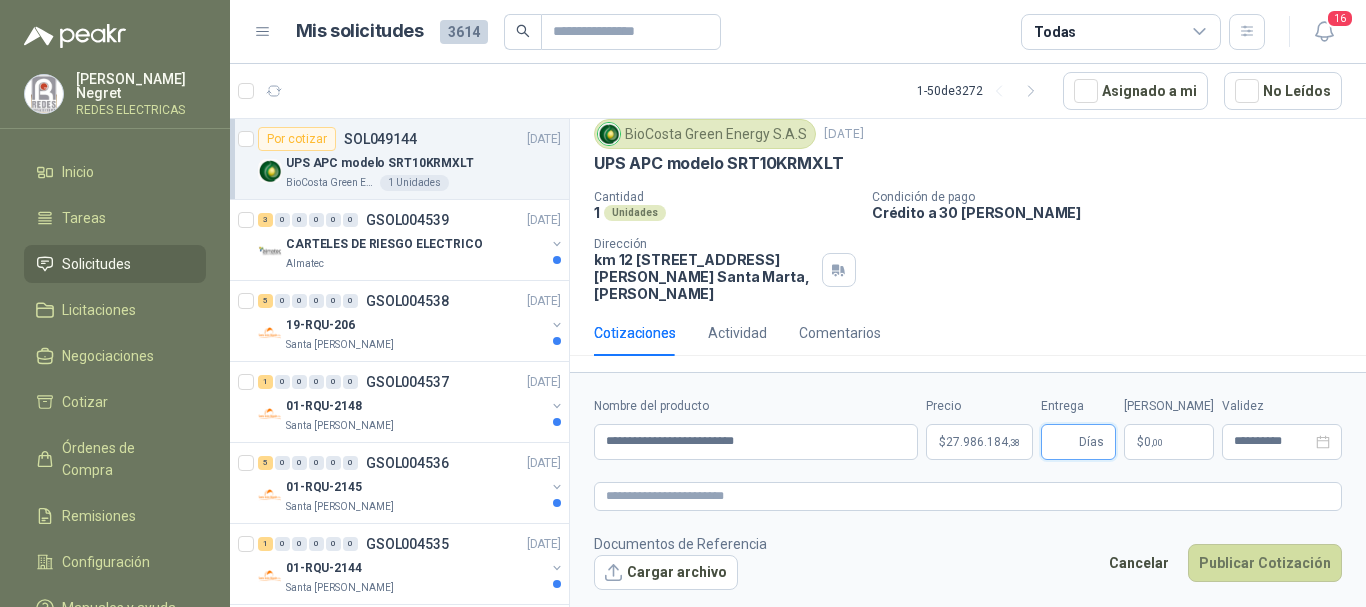 drag, startPoint x: 1356, startPoint y: 192, endPoint x: 1356, endPoint y: 246, distance: 54 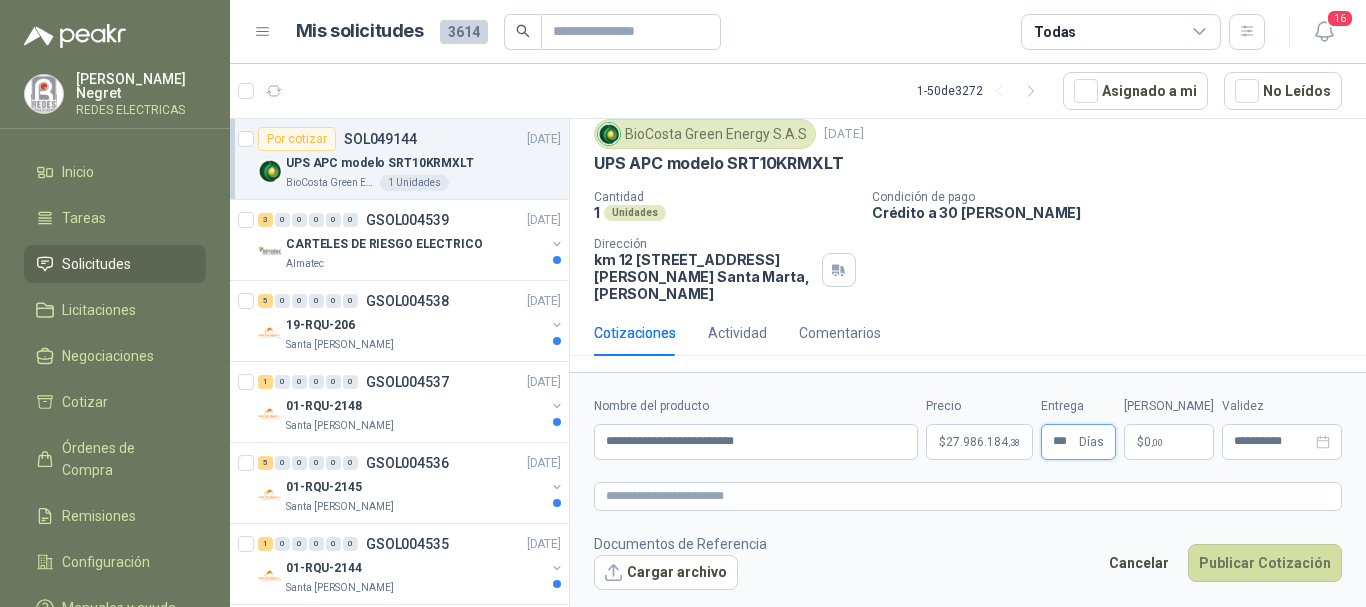 type on "***" 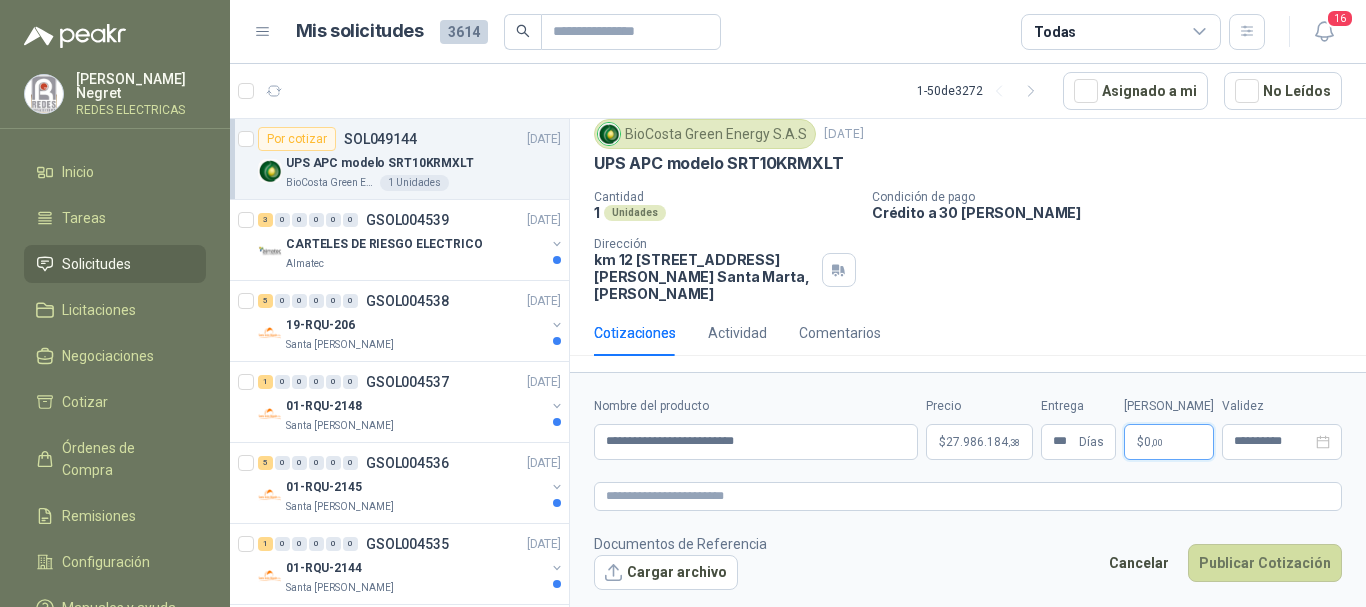 click on "$    0 ,00" at bounding box center (1169, 442) 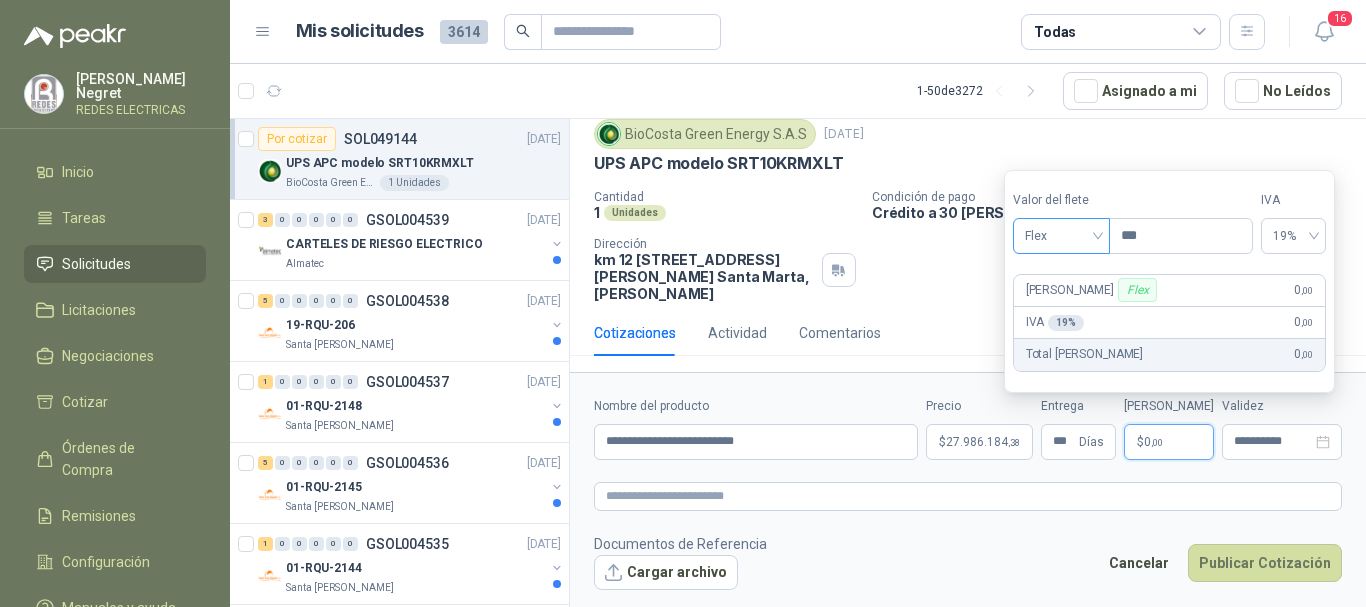 click on "Flex" at bounding box center [1061, 236] 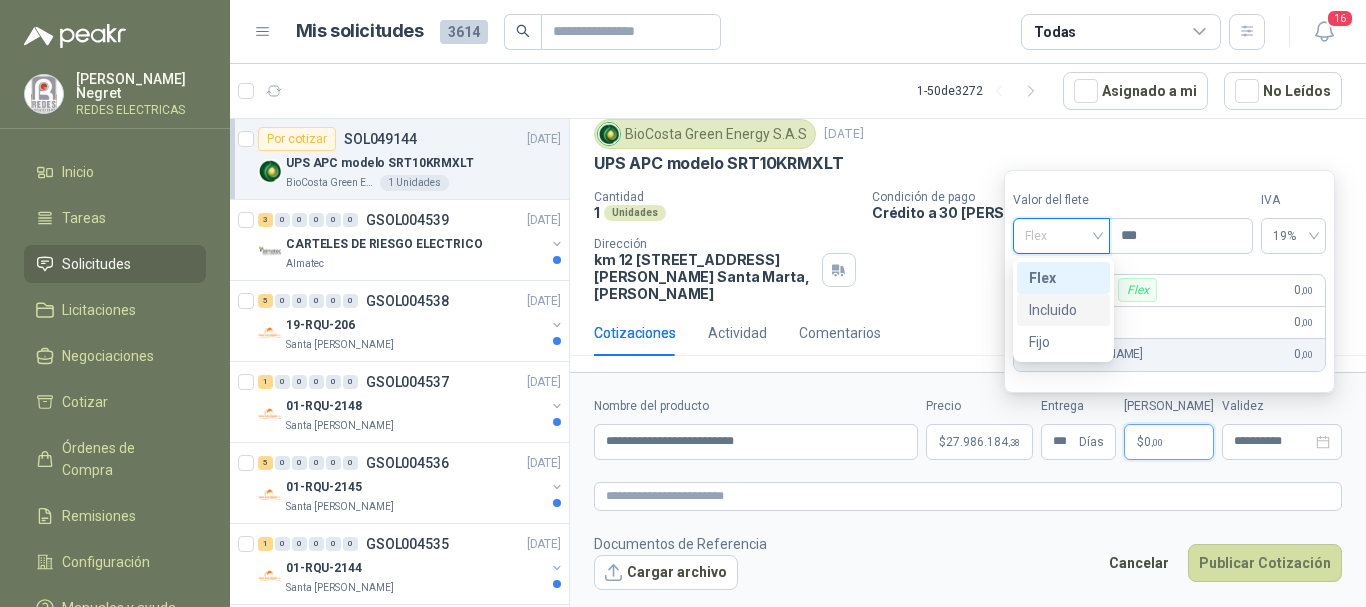 click on "Incluido" at bounding box center [1063, 310] 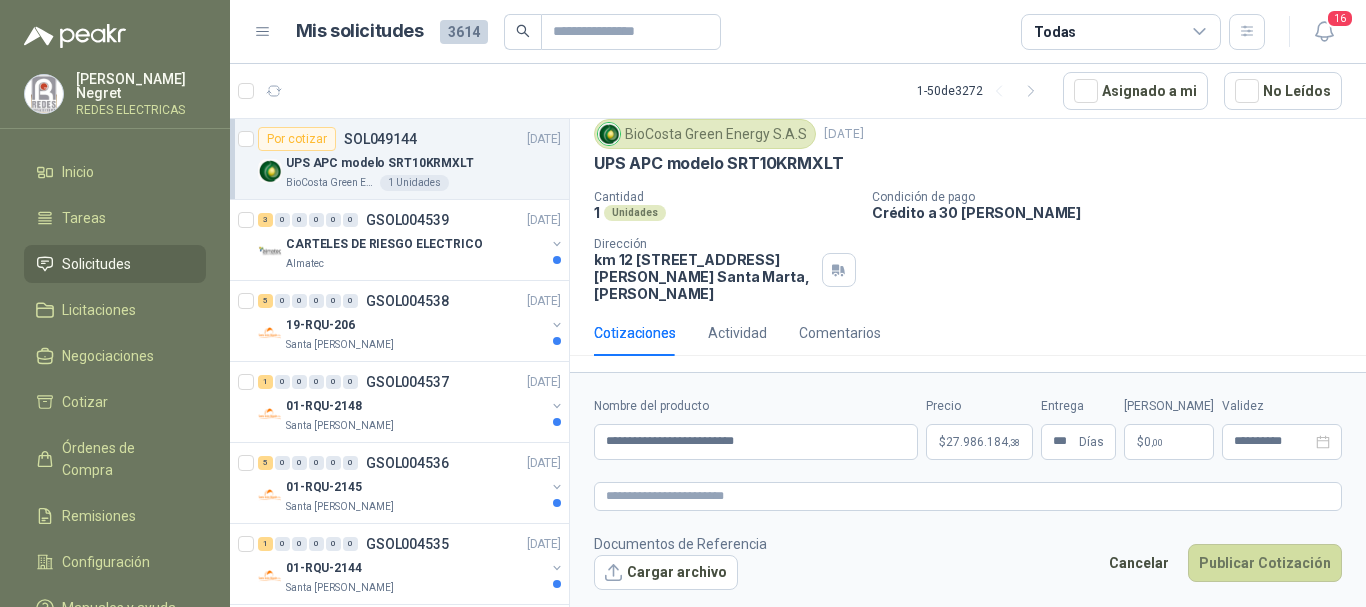 click on "BioCosta Green Energy S.A.S [DATE]   UPS APC modelo SRT10KRMXLT" at bounding box center [968, 146] 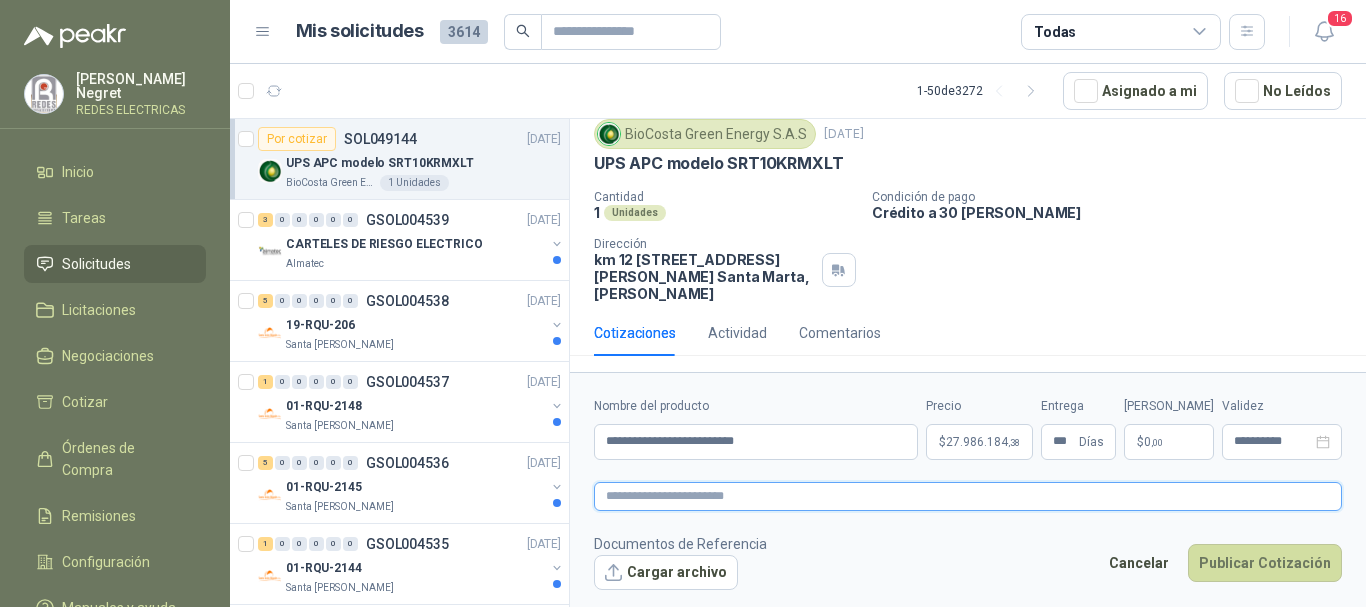 click at bounding box center [968, 496] 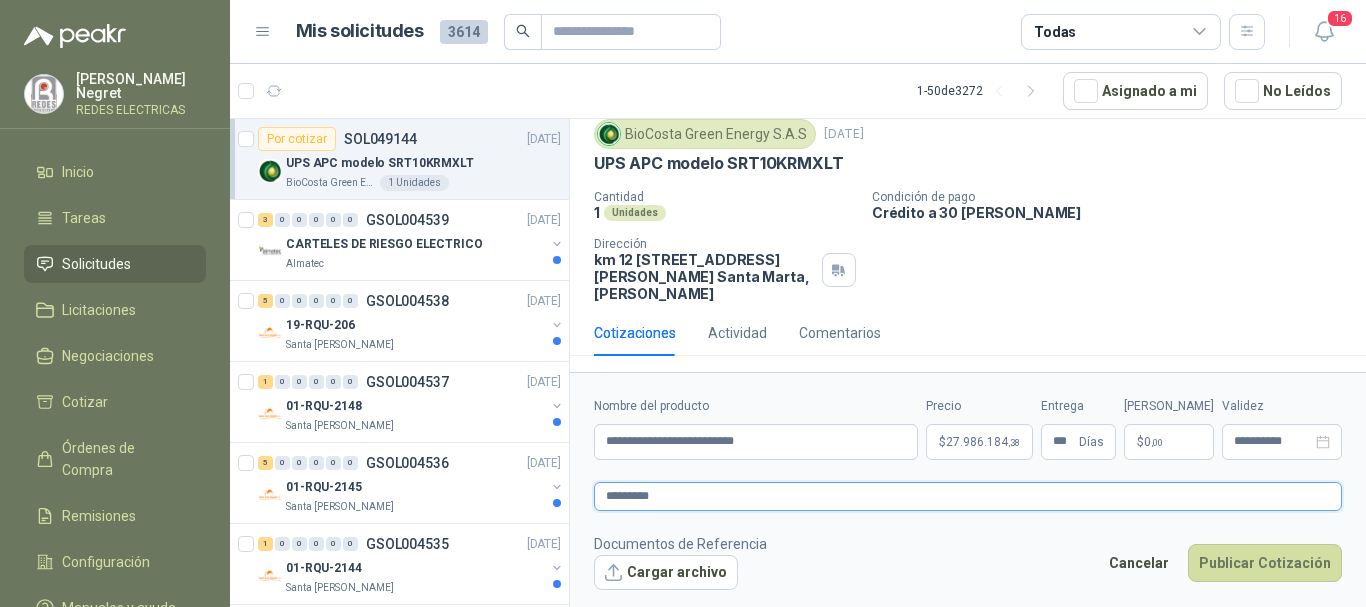 type 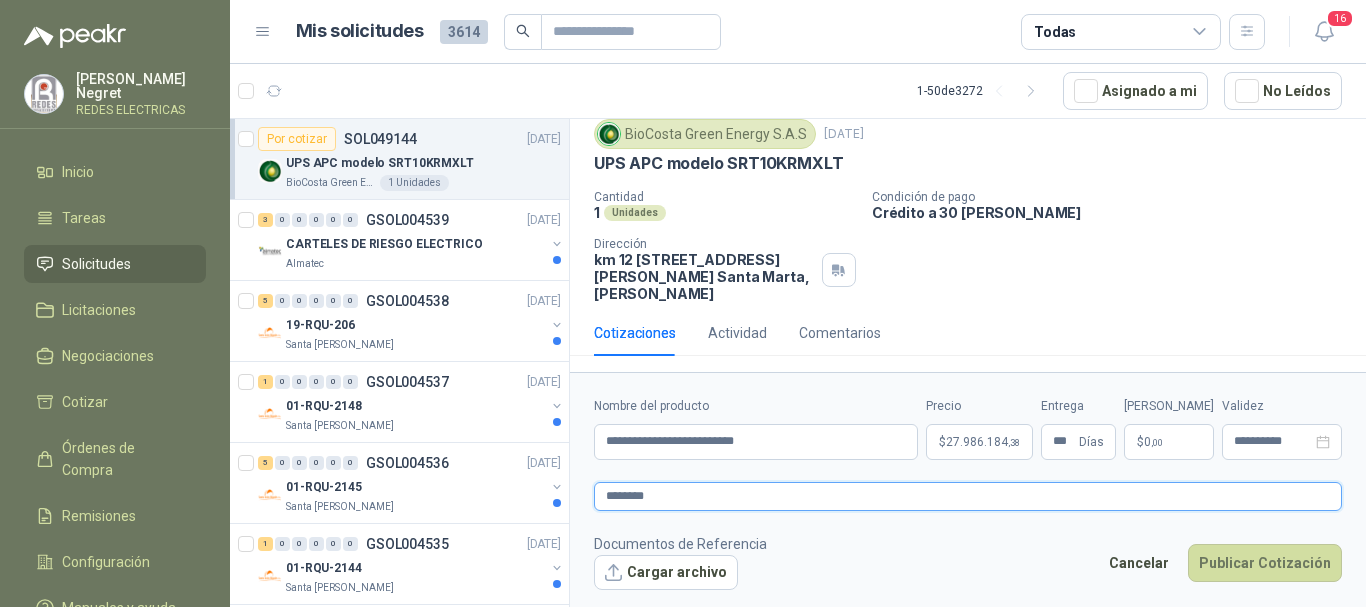 type 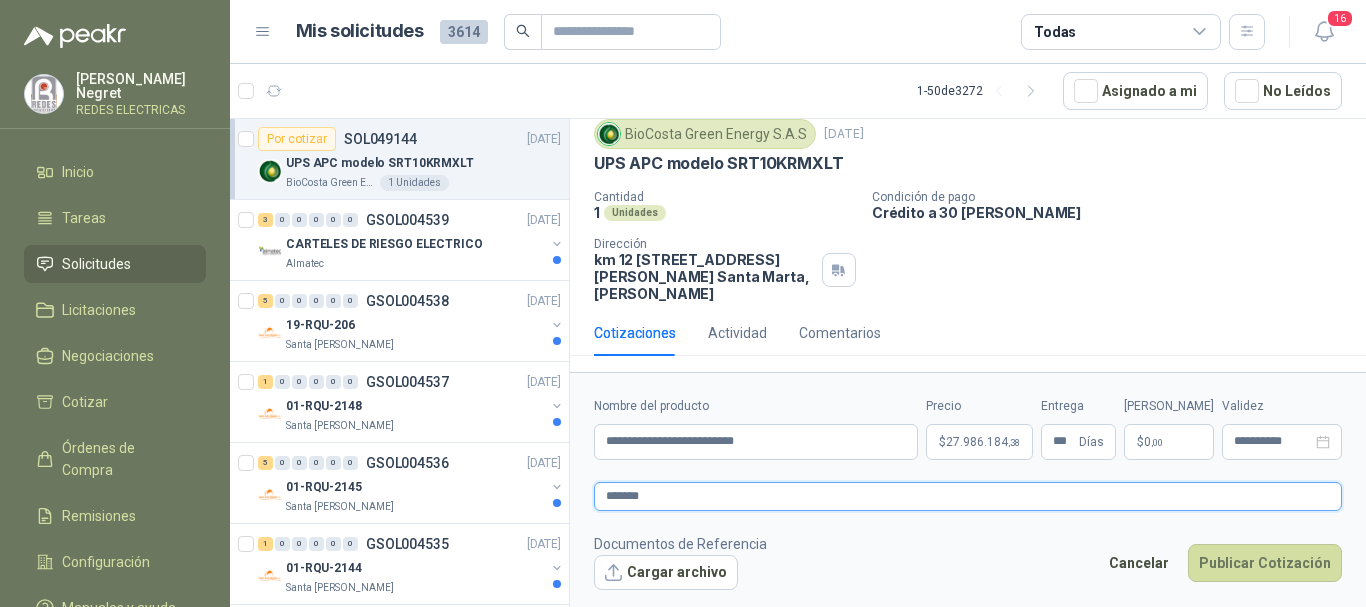 type 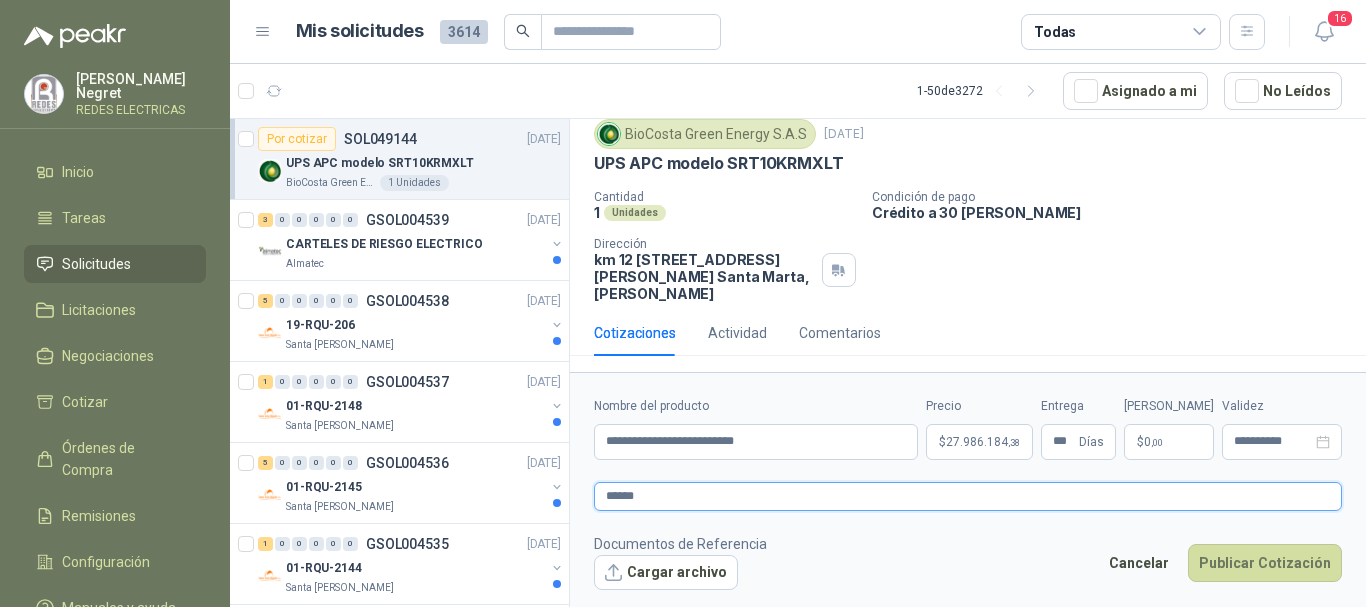 type 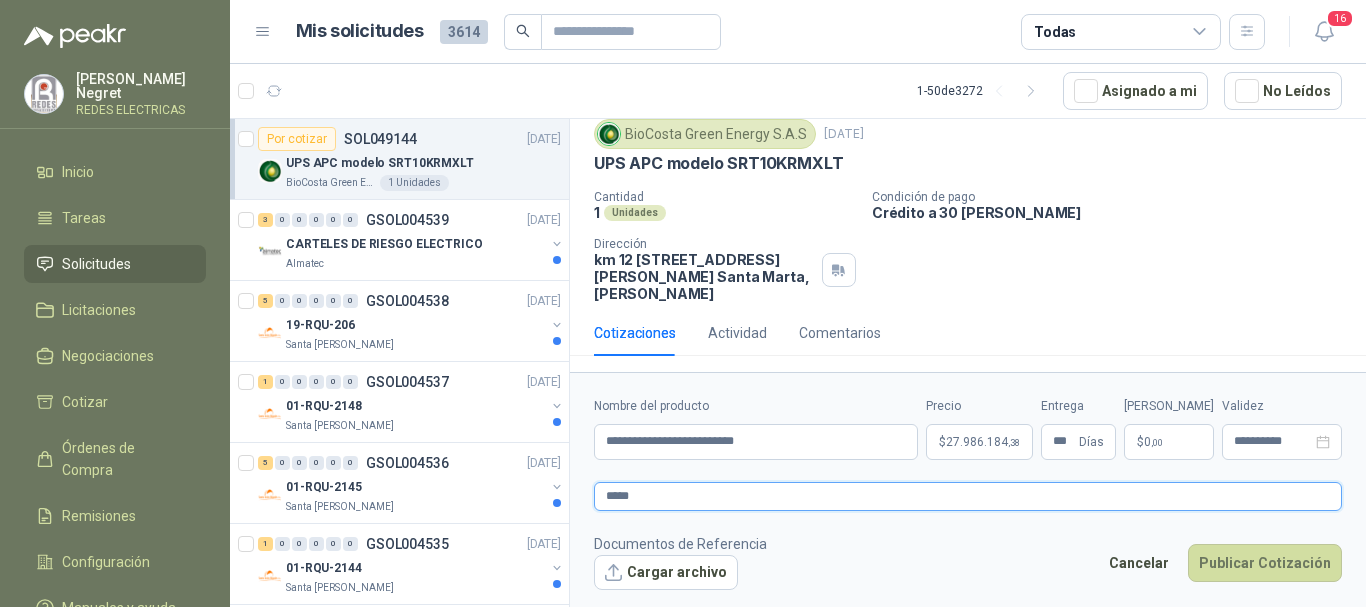 type 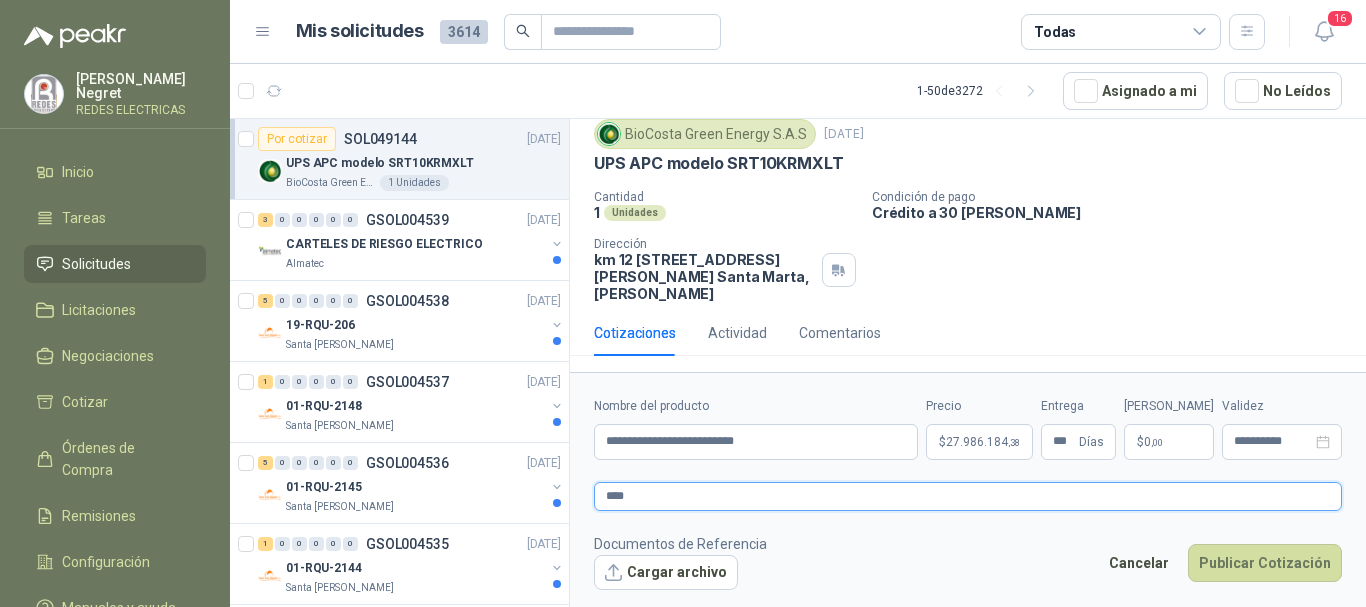 type 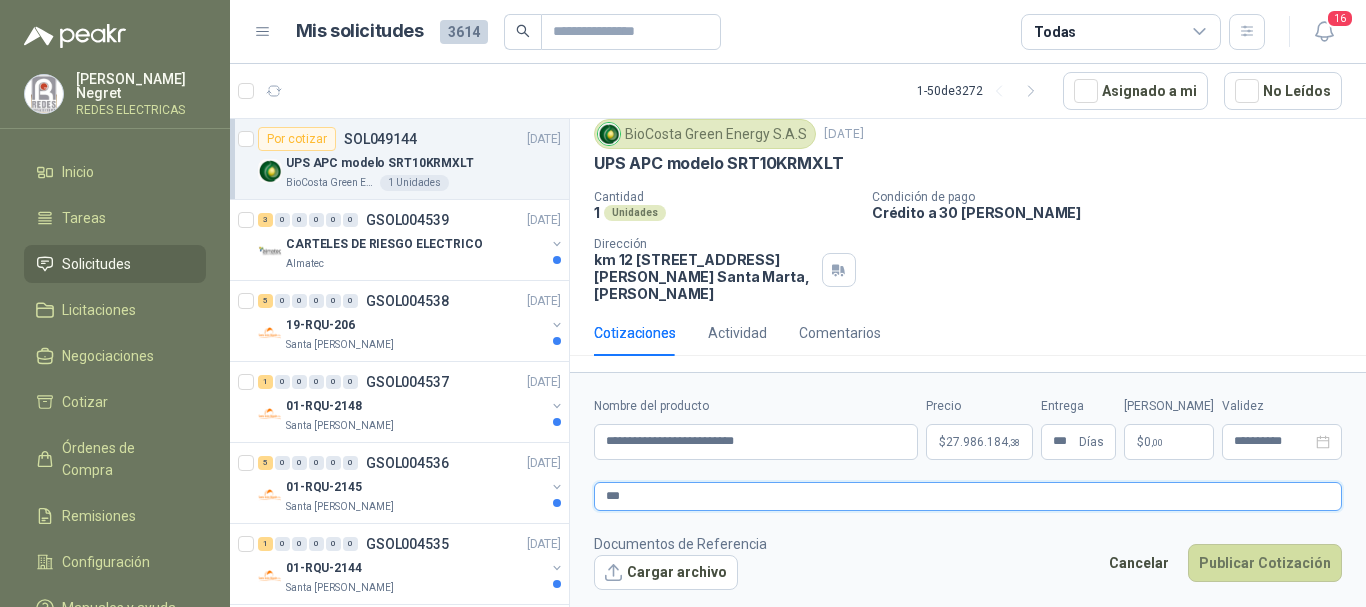 type 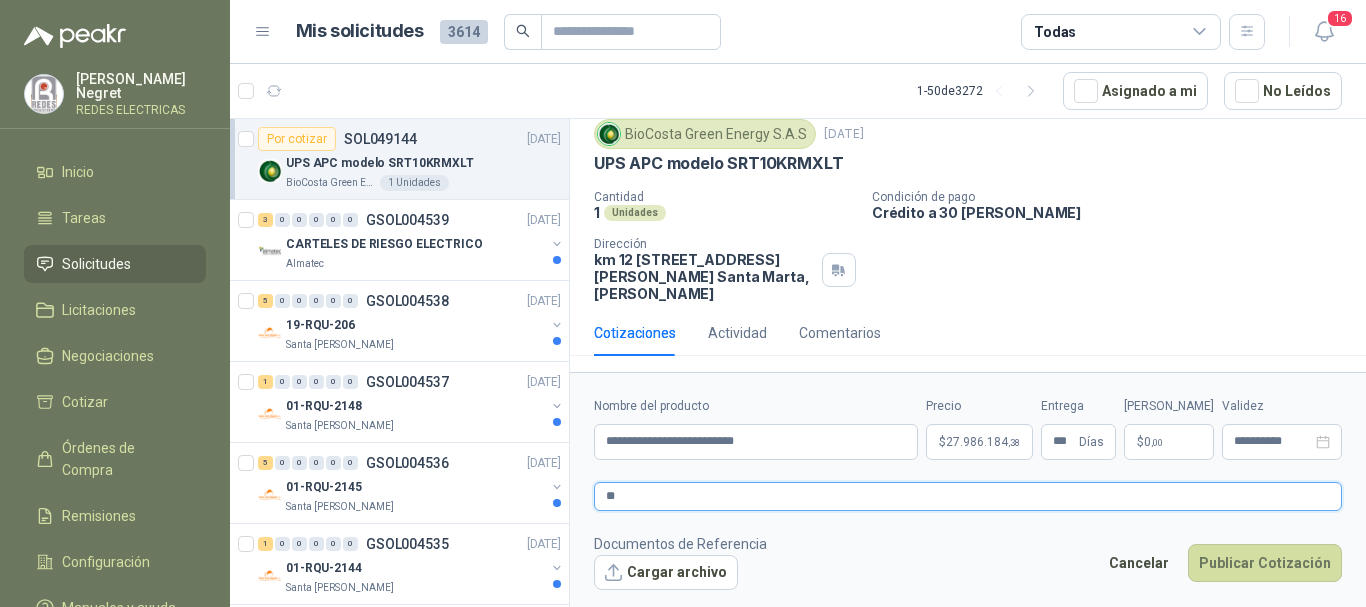 type 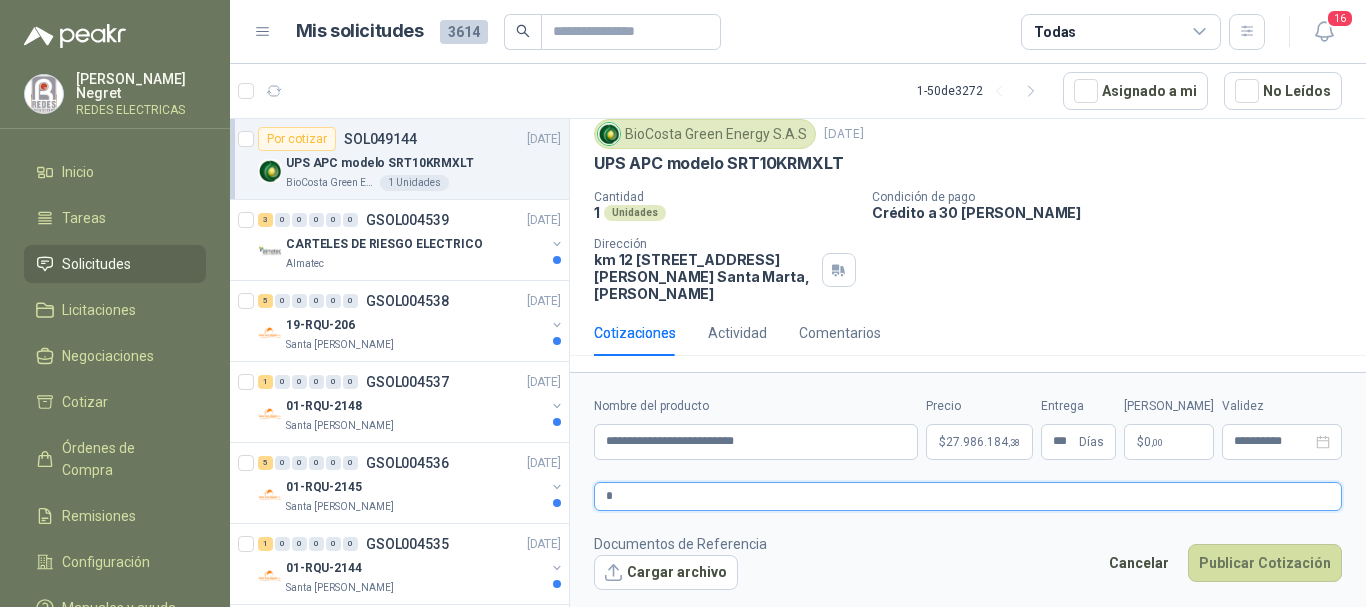 type 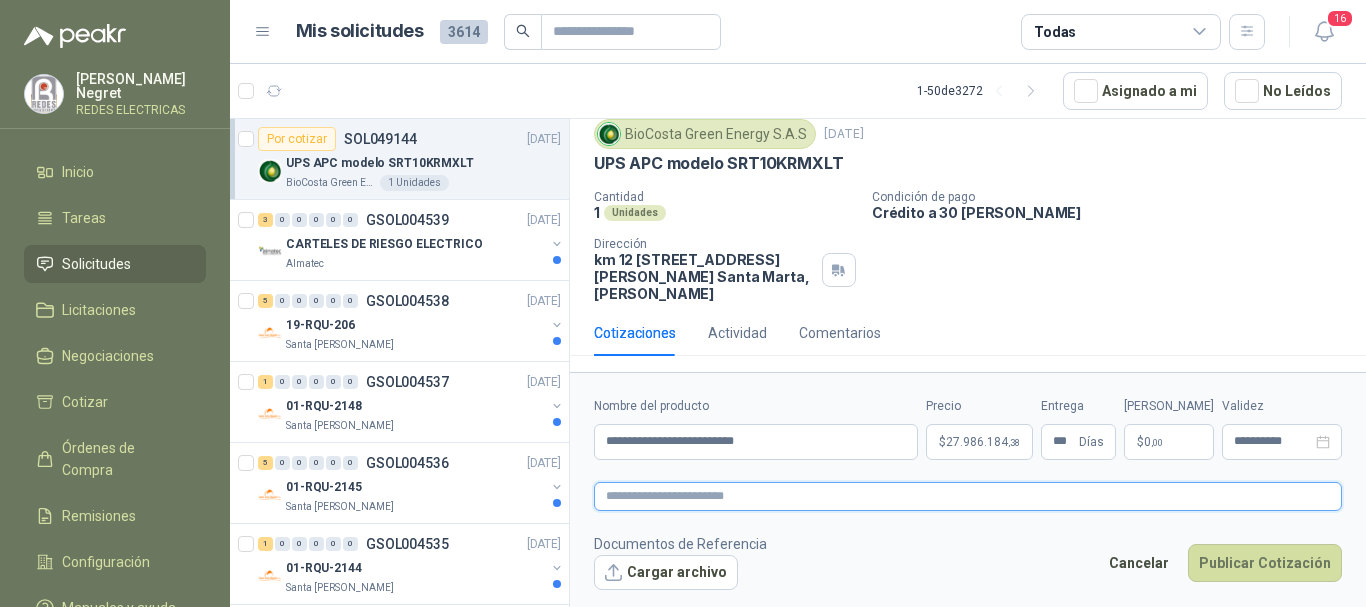 click at bounding box center (968, 496) 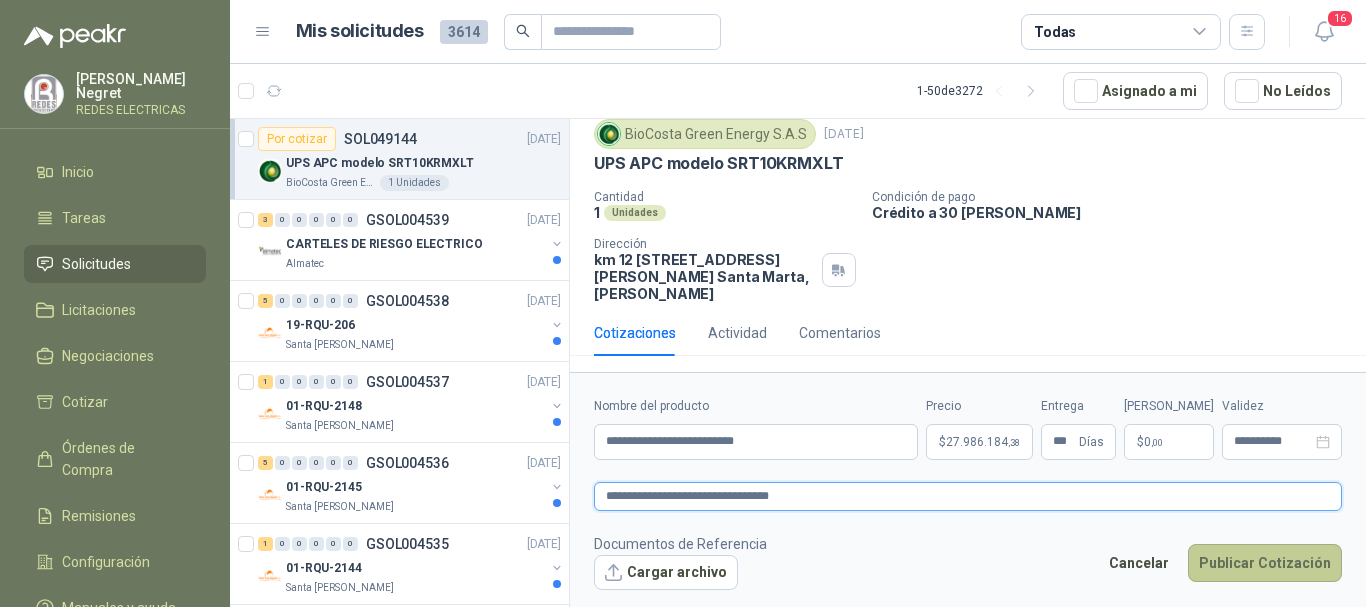 type on "**********" 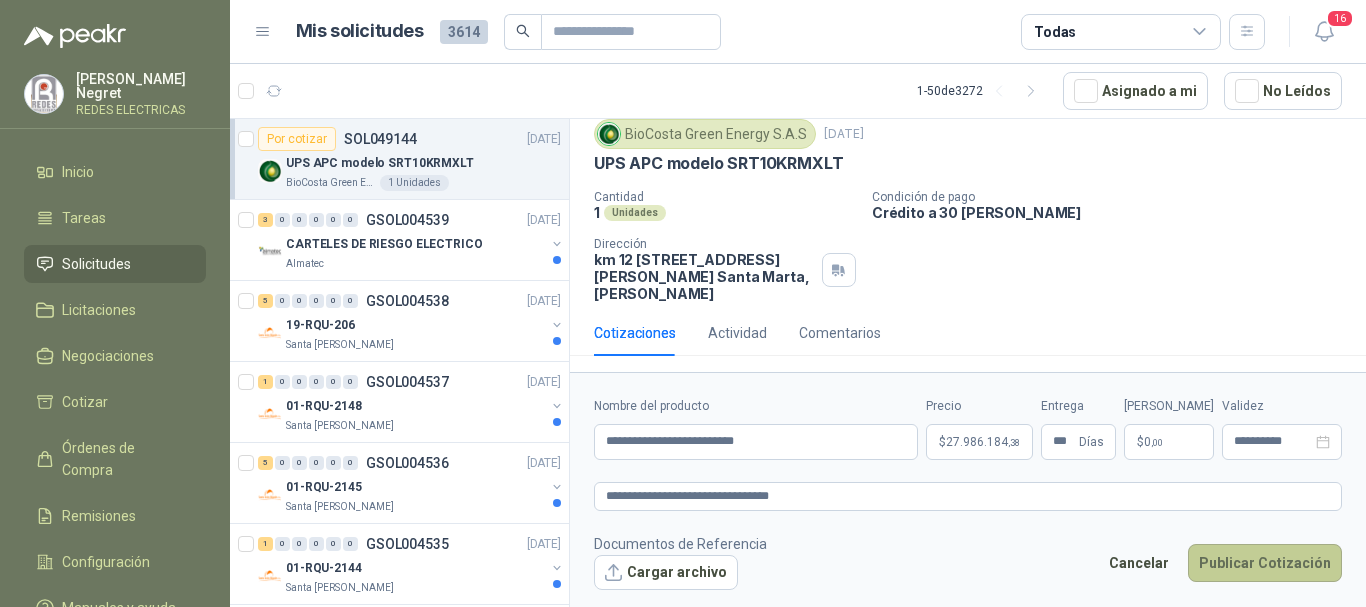 click on "Publicar Cotización" at bounding box center (1265, 563) 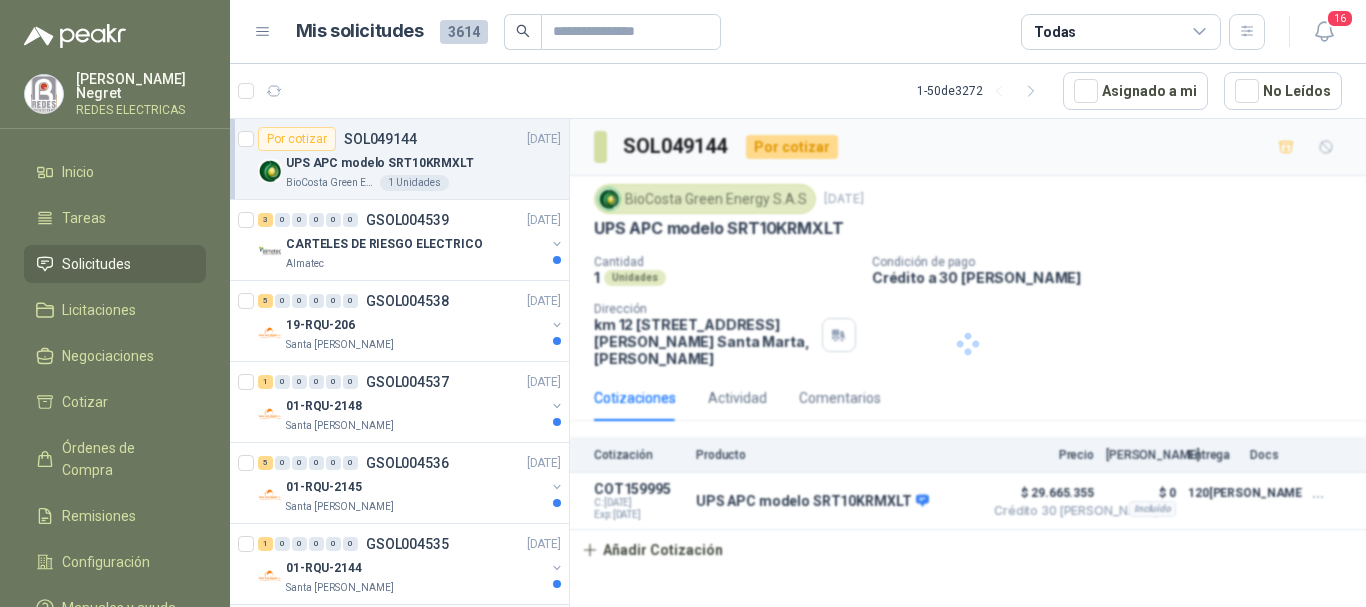scroll, scrollTop: 0, scrollLeft: 0, axis: both 